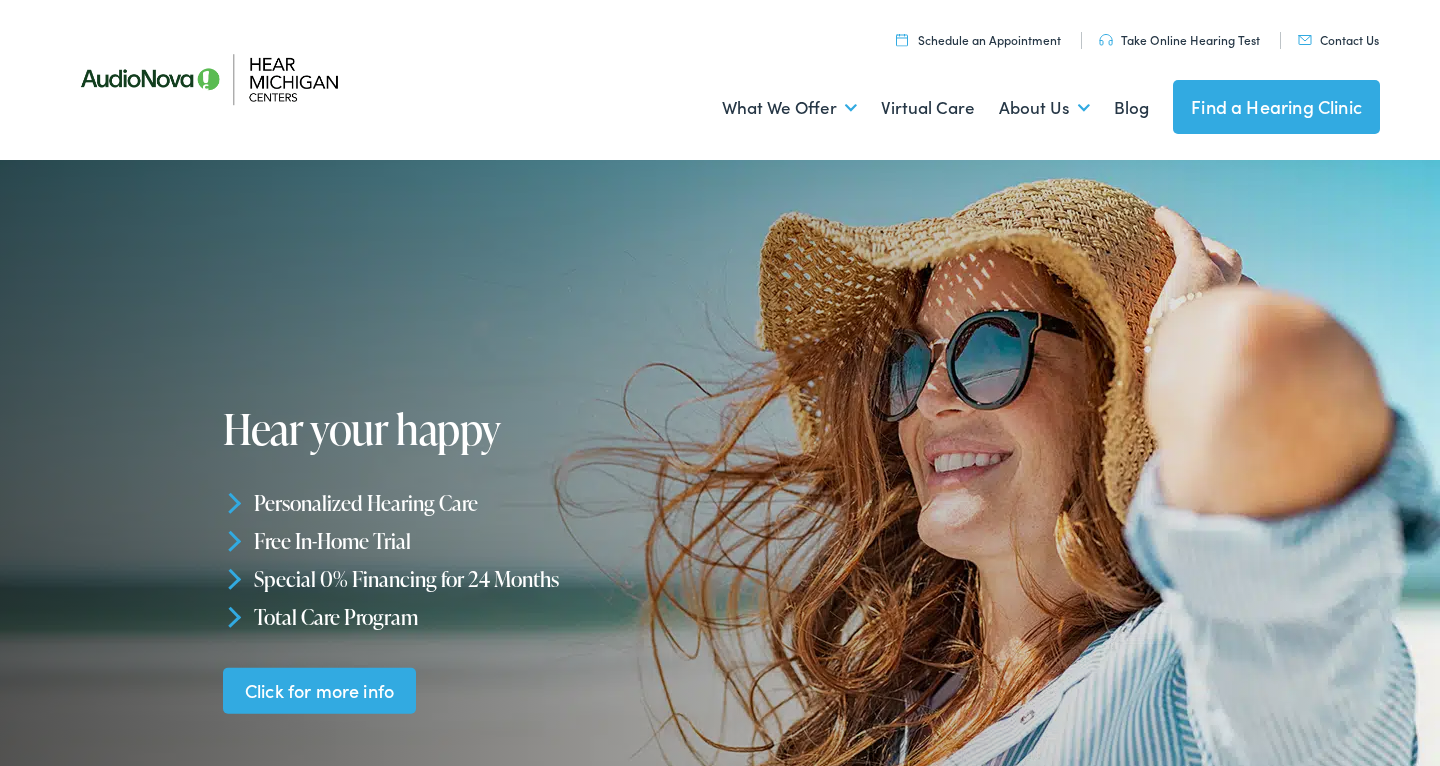 scroll, scrollTop: 0, scrollLeft: 0, axis: both 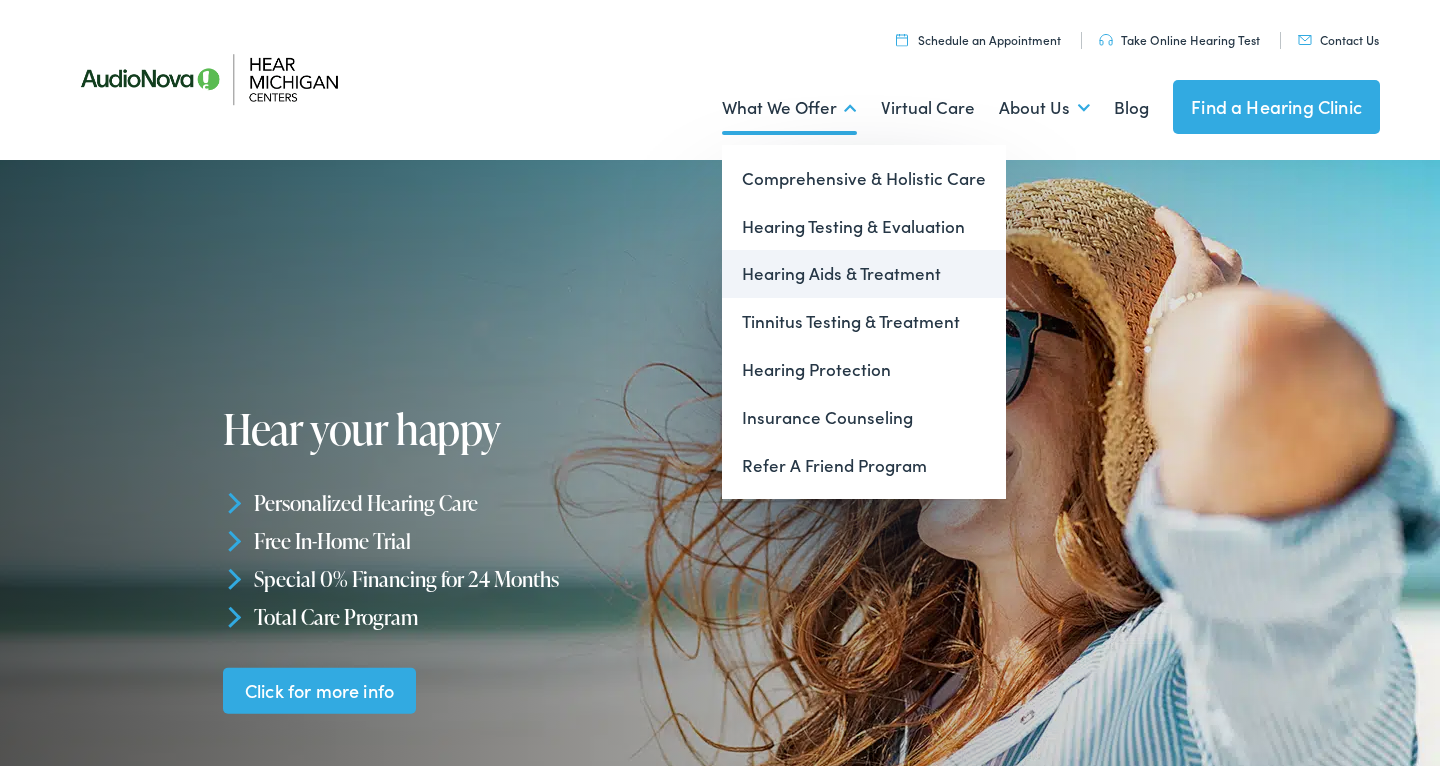click on "Hearing Aids & Treatment" at bounding box center [864, 274] 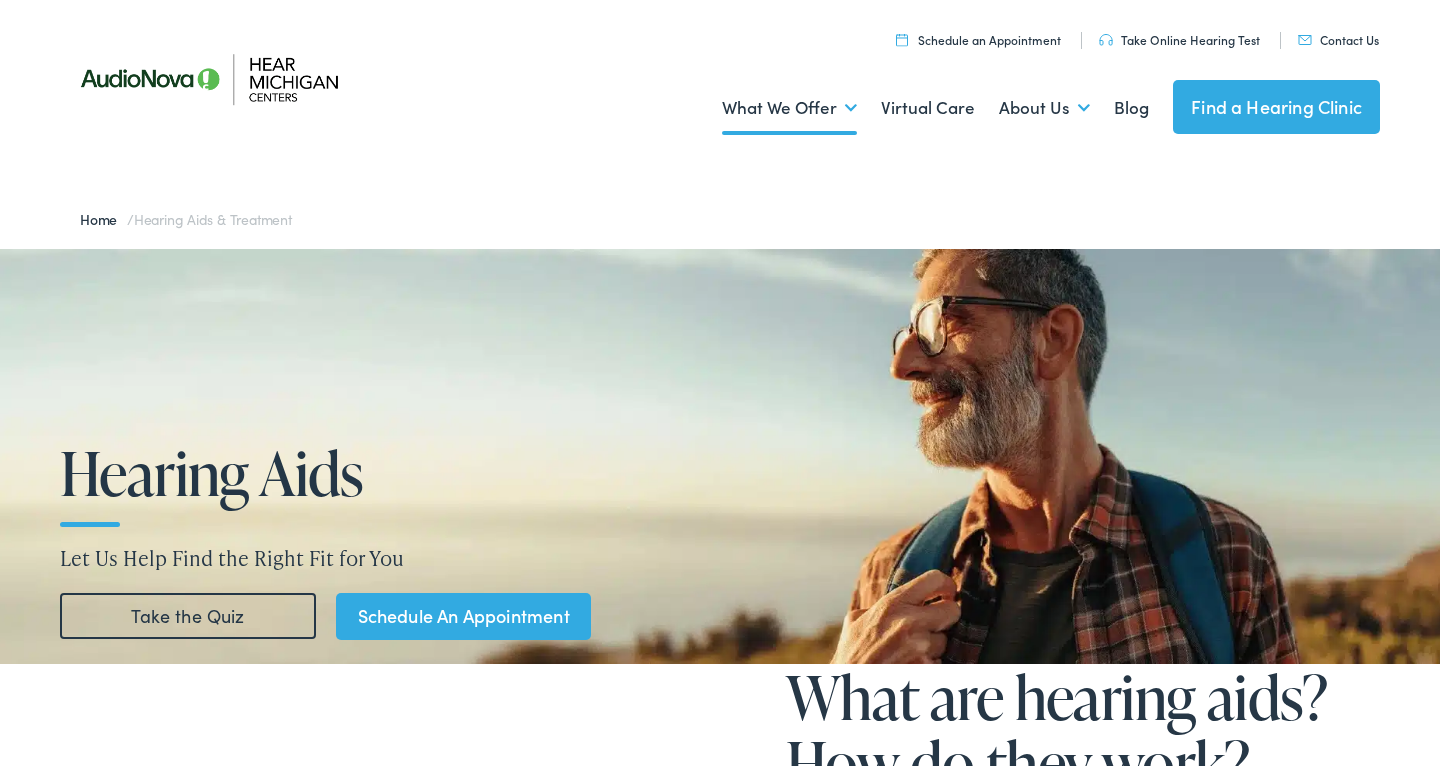 scroll, scrollTop: 0, scrollLeft: 0, axis: both 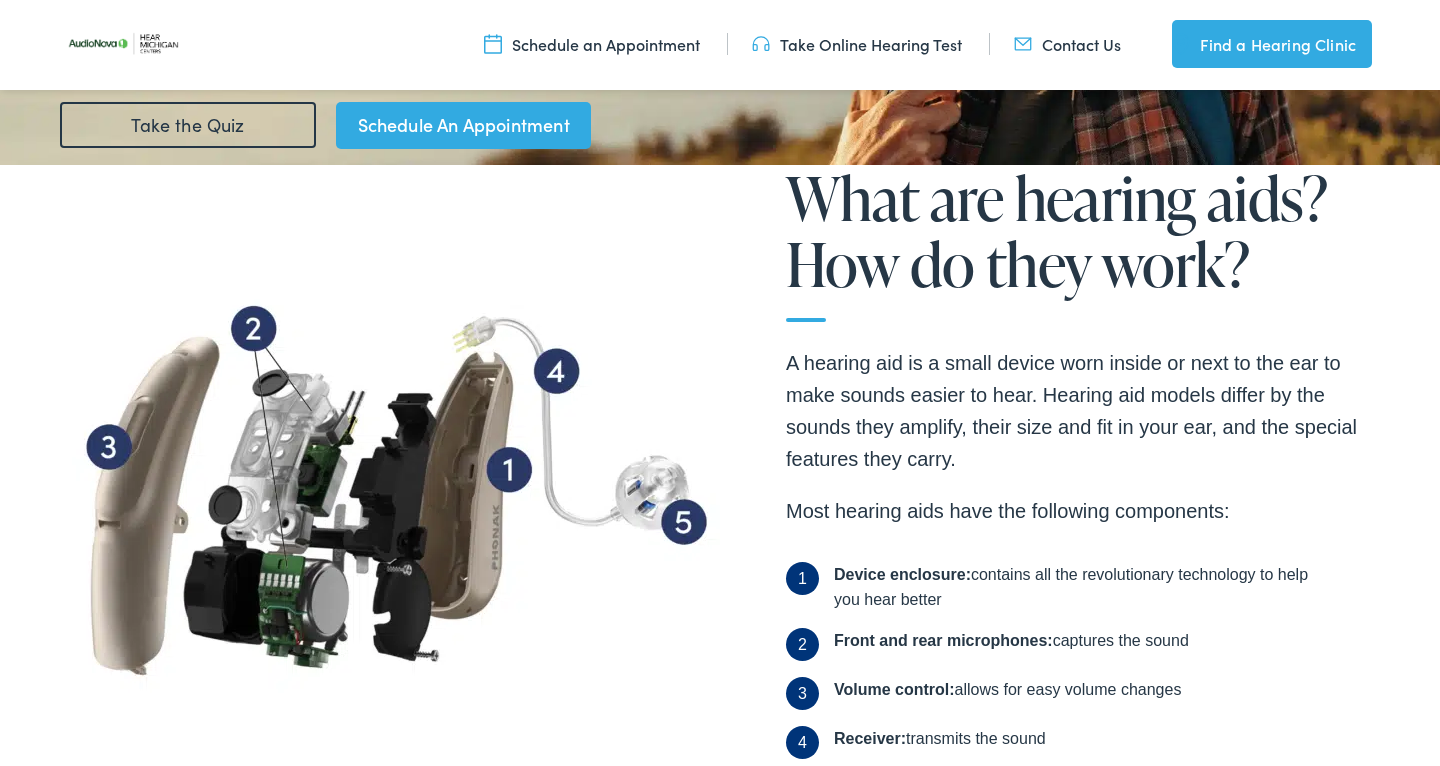 click on "Schedule An Appointment" at bounding box center [463, 125] 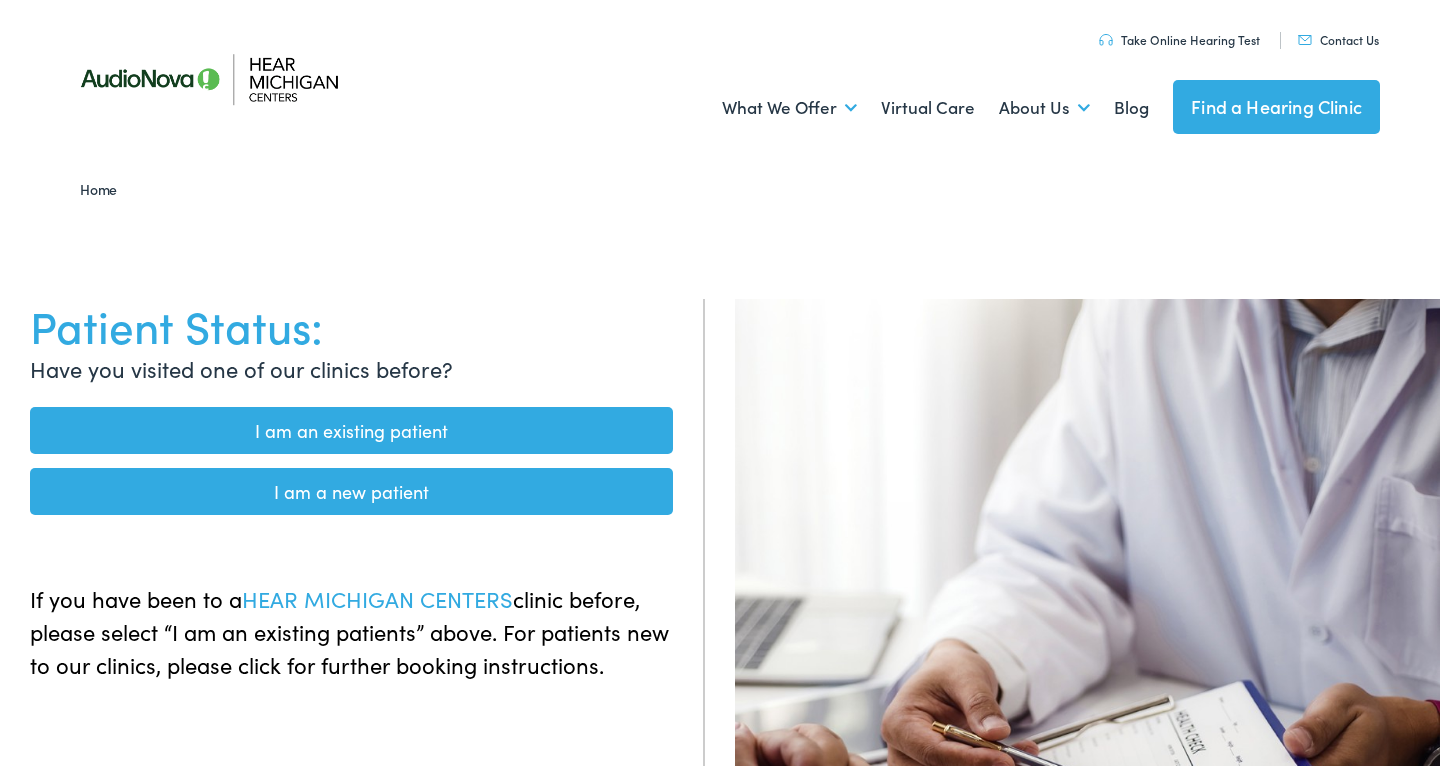 scroll, scrollTop: 0, scrollLeft: 0, axis: both 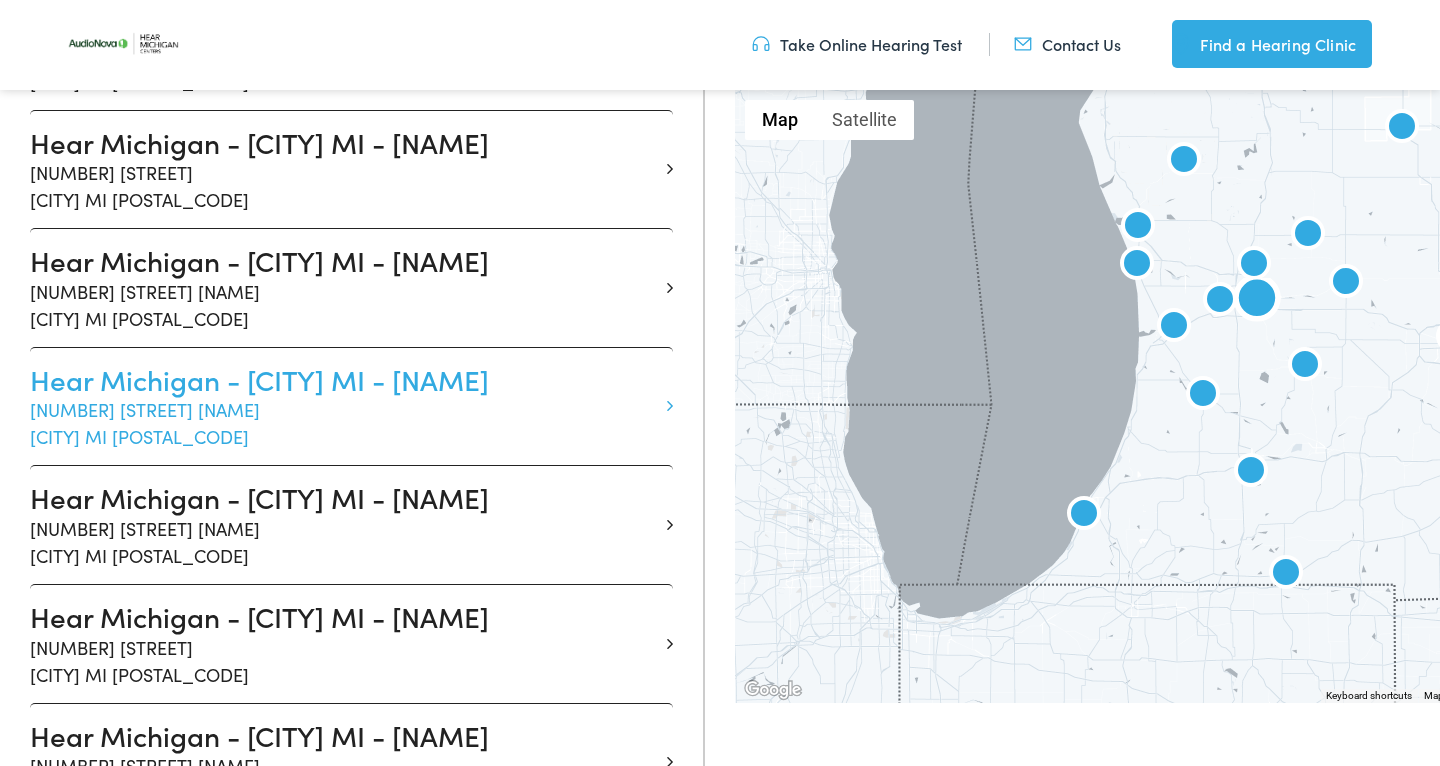 click on "Hear Michigan - [CITY] MI - [NAME]" at bounding box center (344, 380) 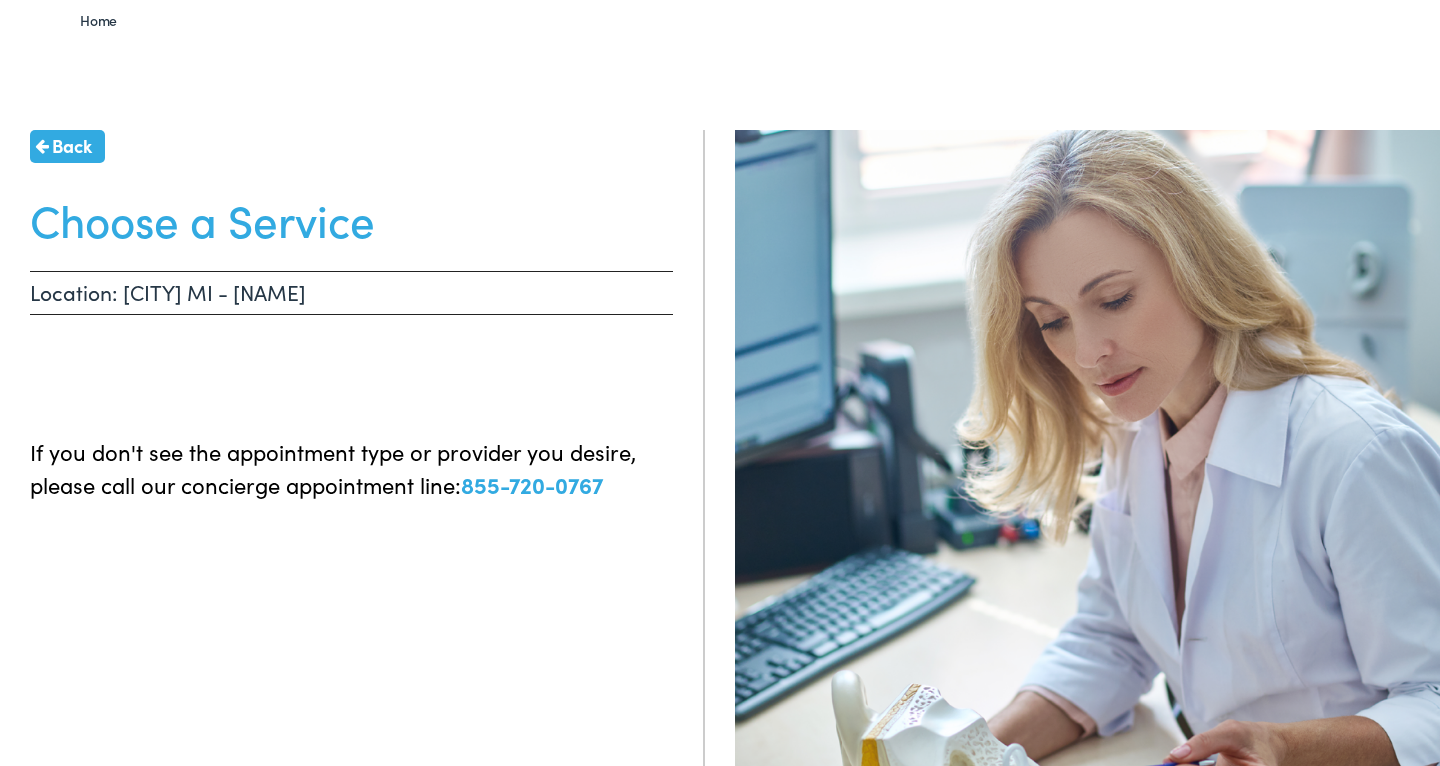 scroll, scrollTop: 168, scrollLeft: 0, axis: vertical 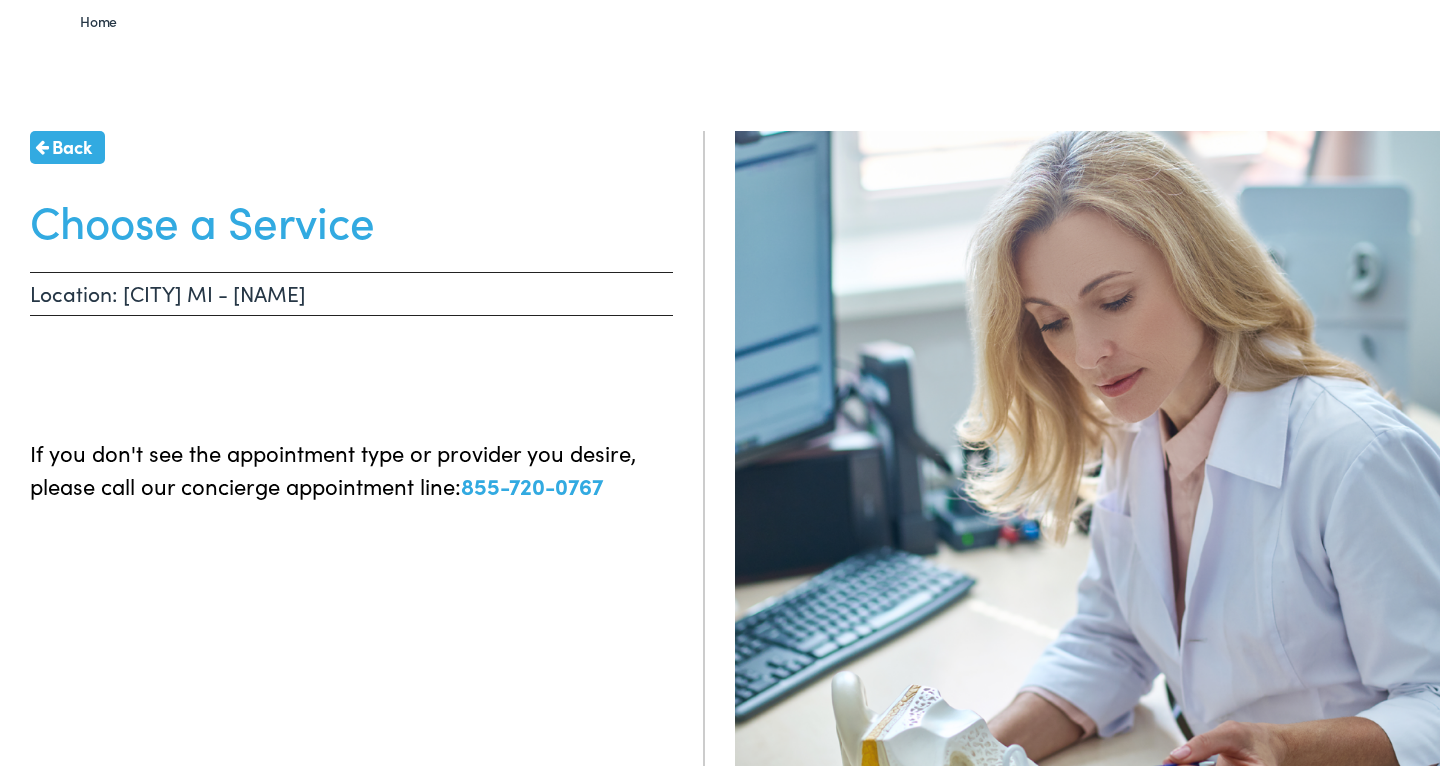 click on "Location: [CITY] MI - [NAME]" at bounding box center (351, 294) 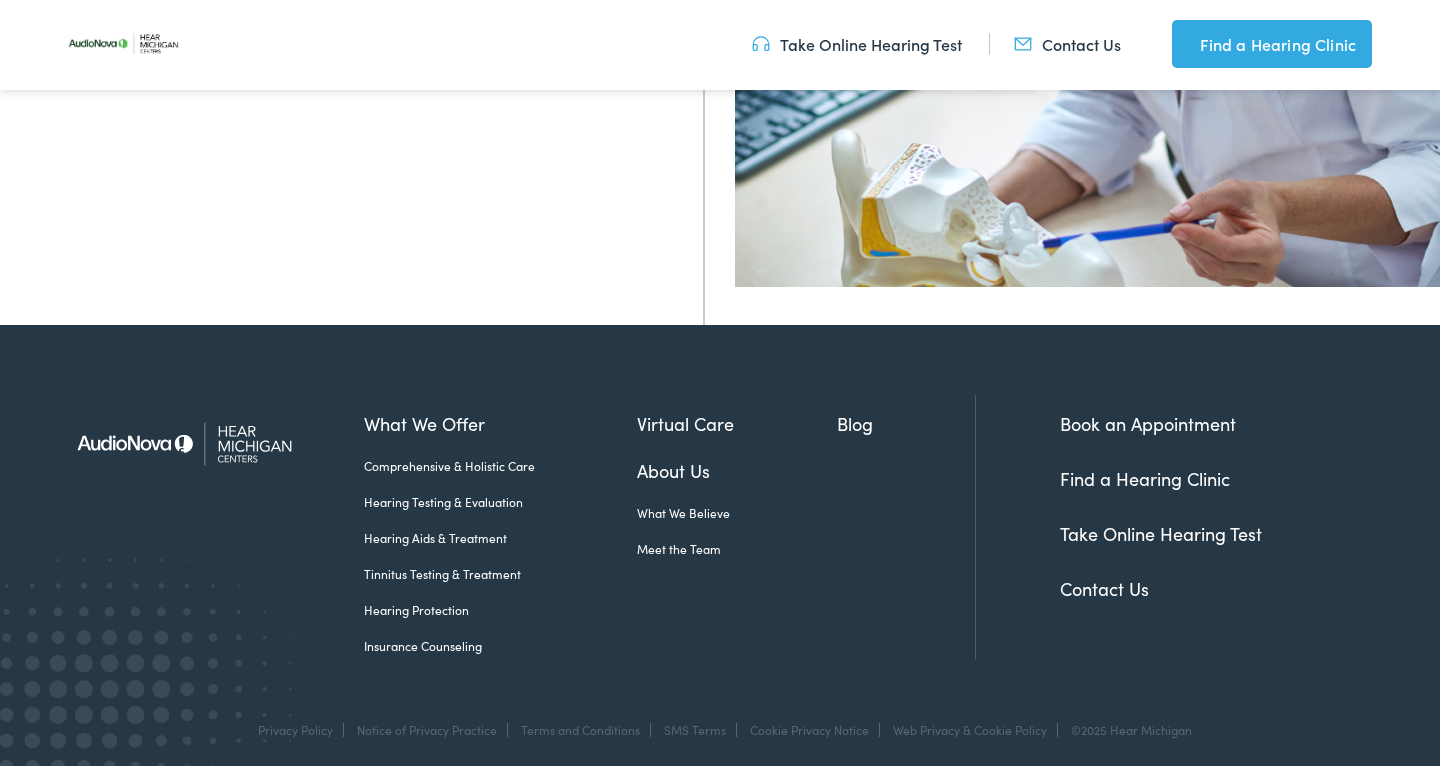 scroll, scrollTop: 733, scrollLeft: 0, axis: vertical 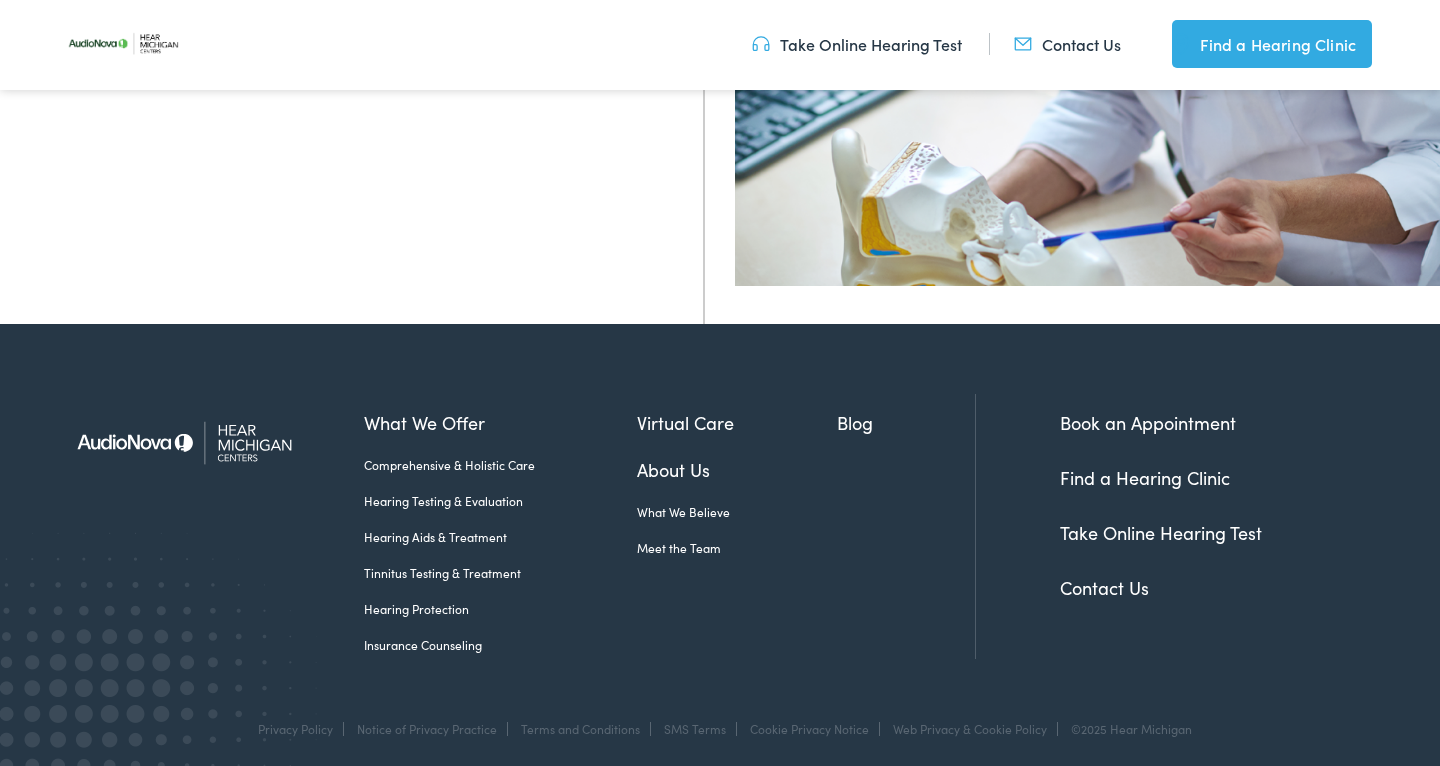 click on "Hearing Aids & Treatment" at bounding box center (500, 537) 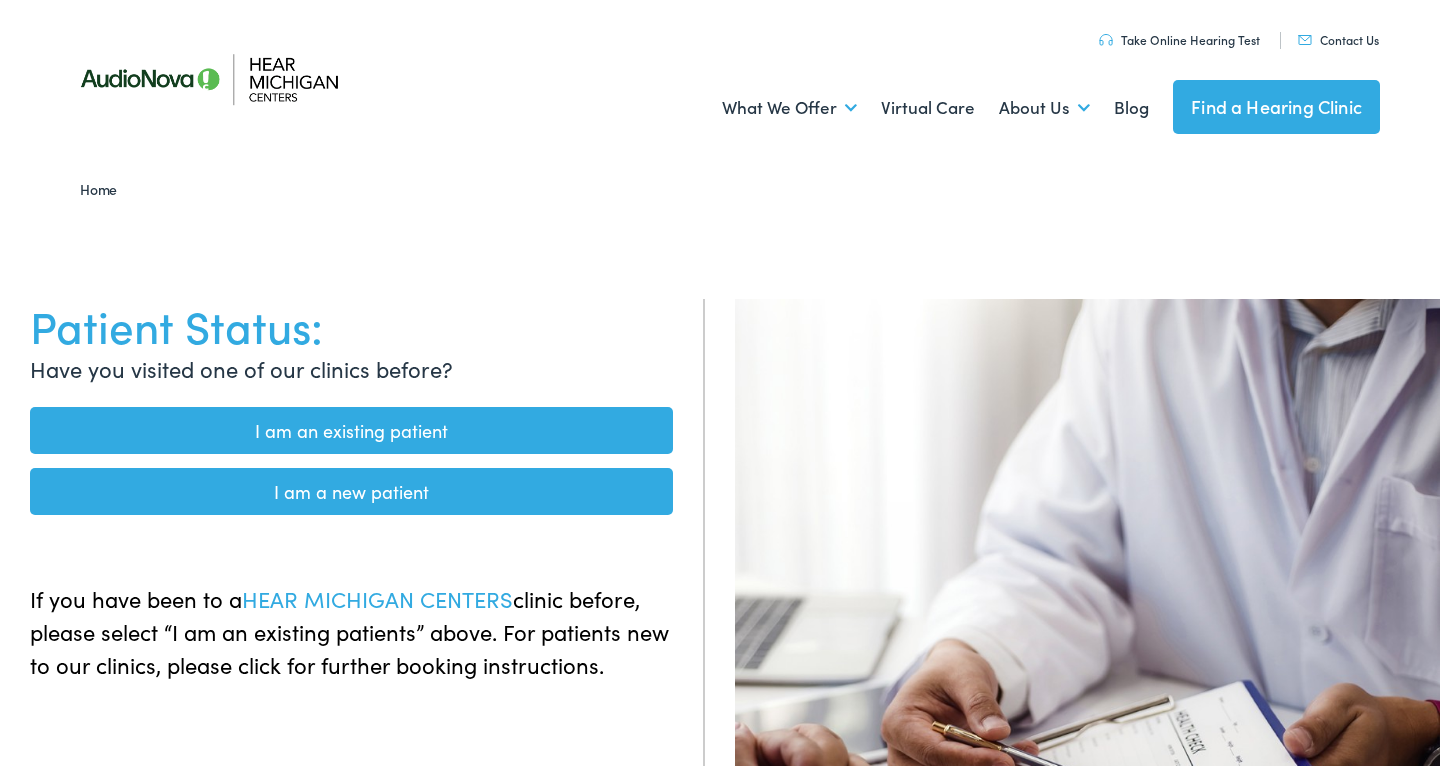 scroll, scrollTop: 0, scrollLeft: 0, axis: both 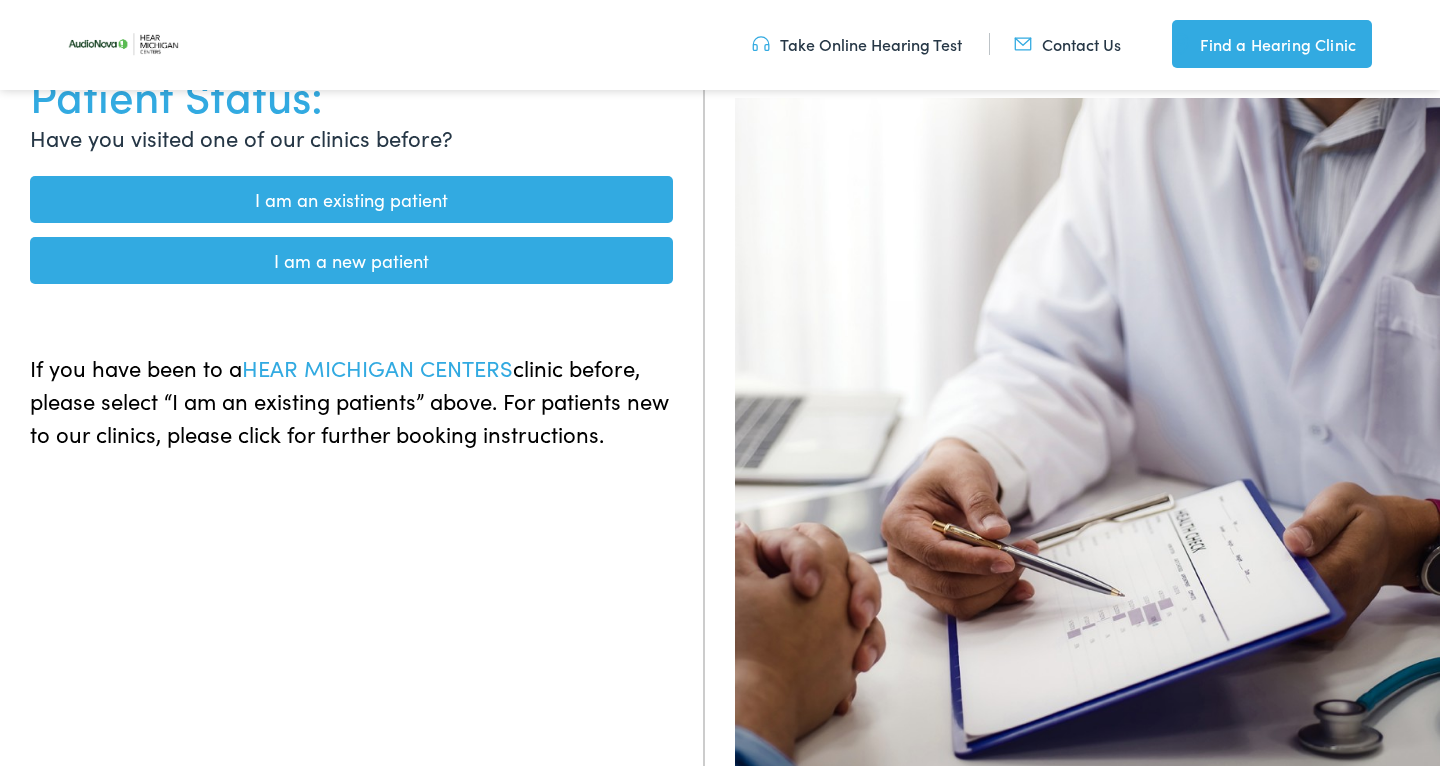 click on "I am a new patient" at bounding box center [351, 260] 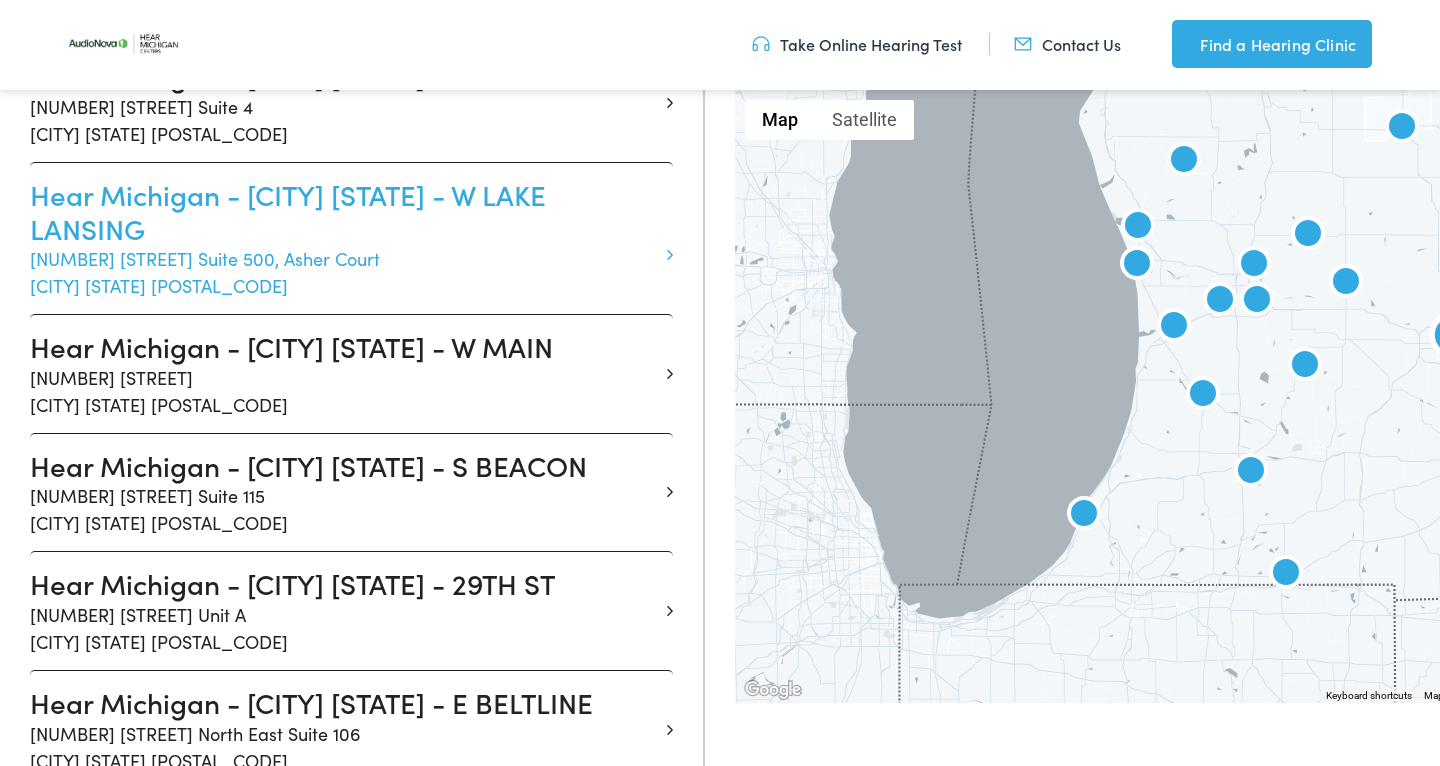 scroll, scrollTop: 864, scrollLeft: 0, axis: vertical 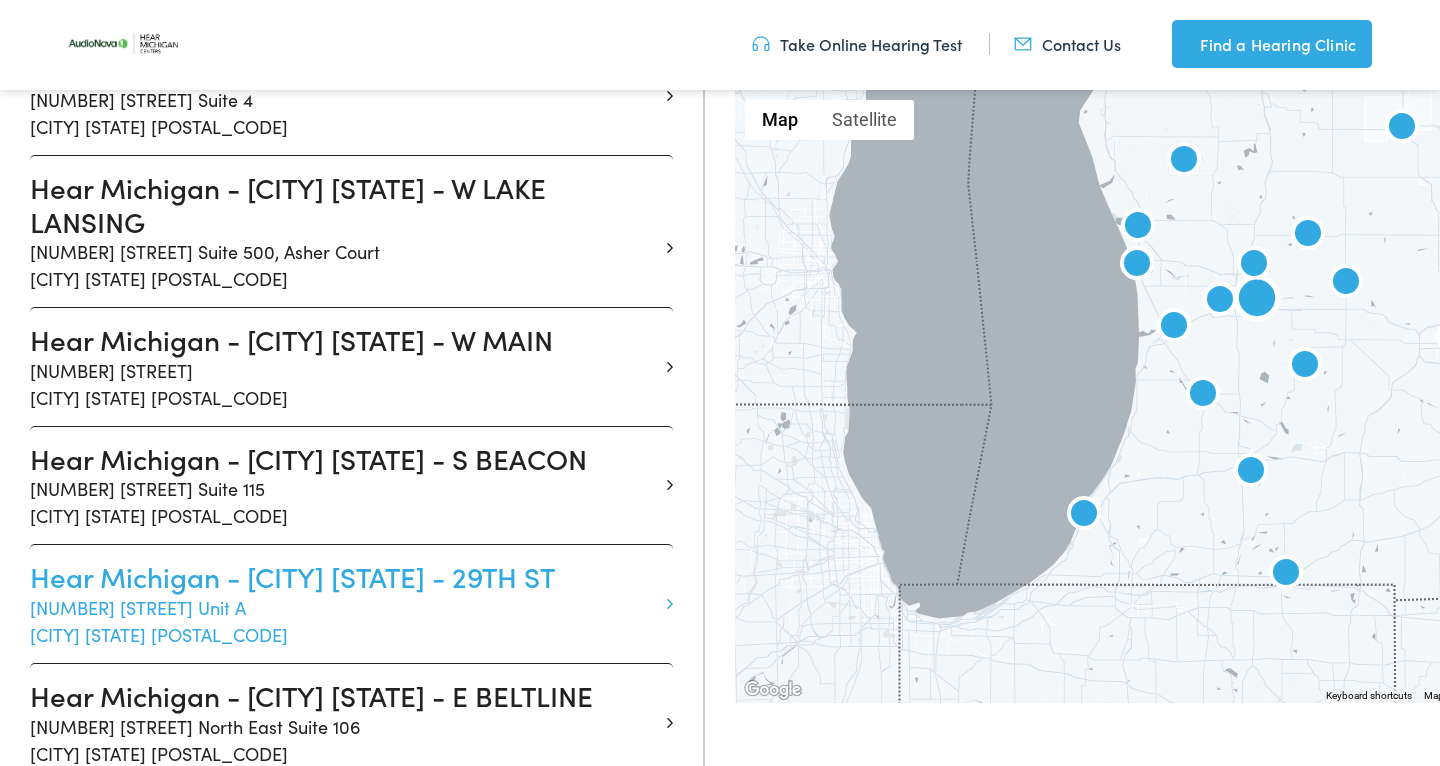 click on "Hear Michigan - GRAND RAPIDS MI - 29TH ST" at bounding box center [344, 577] 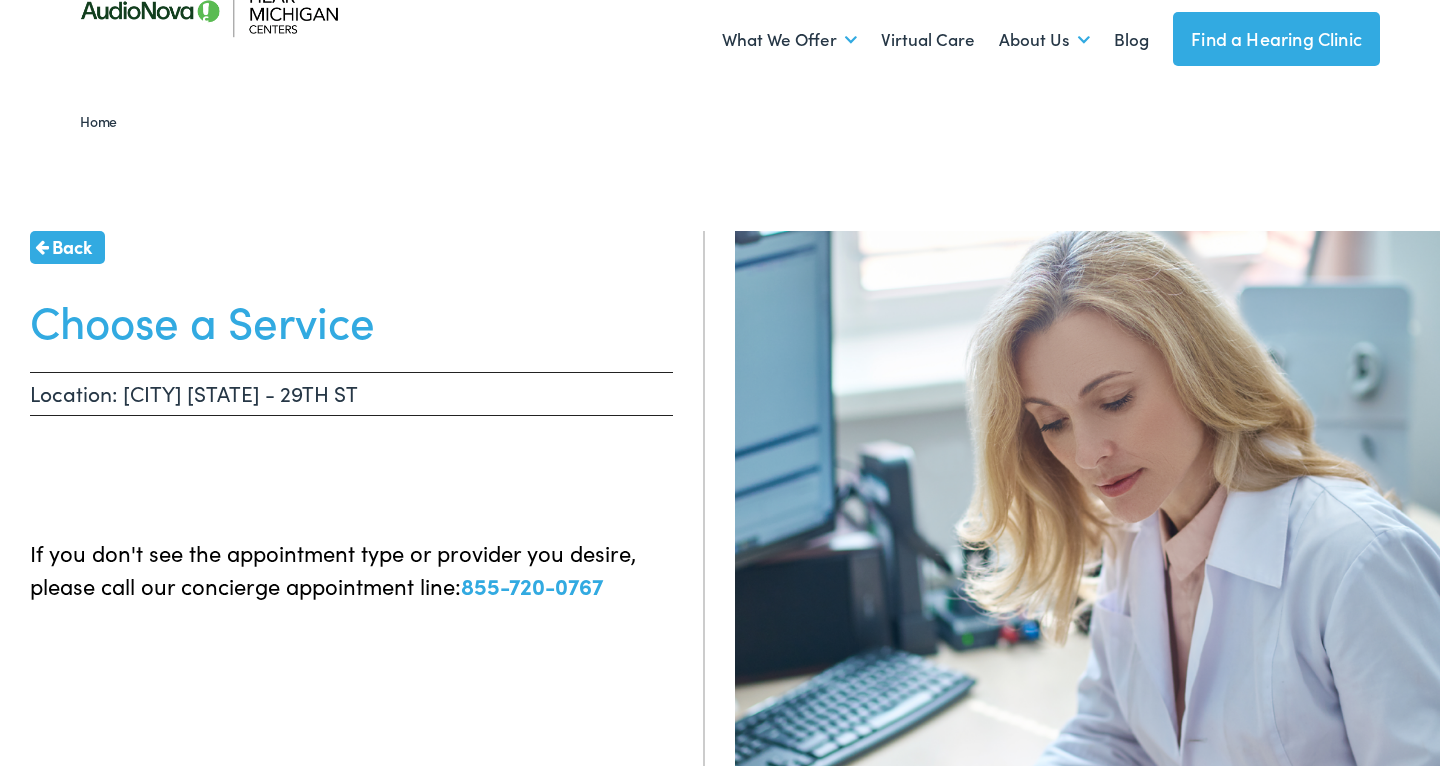 scroll, scrollTop: 69, scrollLeft: 0, axis: vertical 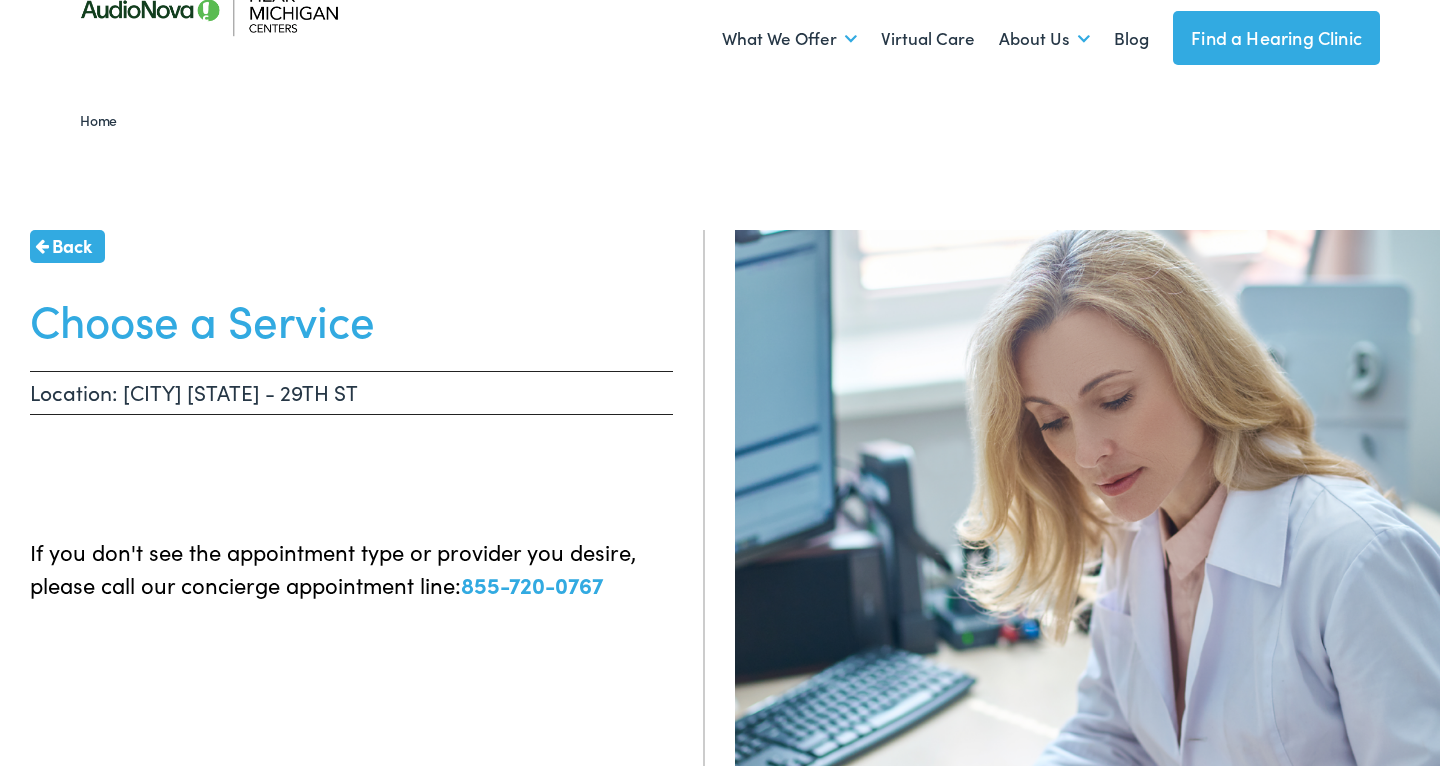 click on "Location: GRAND RAPIDS MI - 29TH ST" at bounding box center (351, 393) 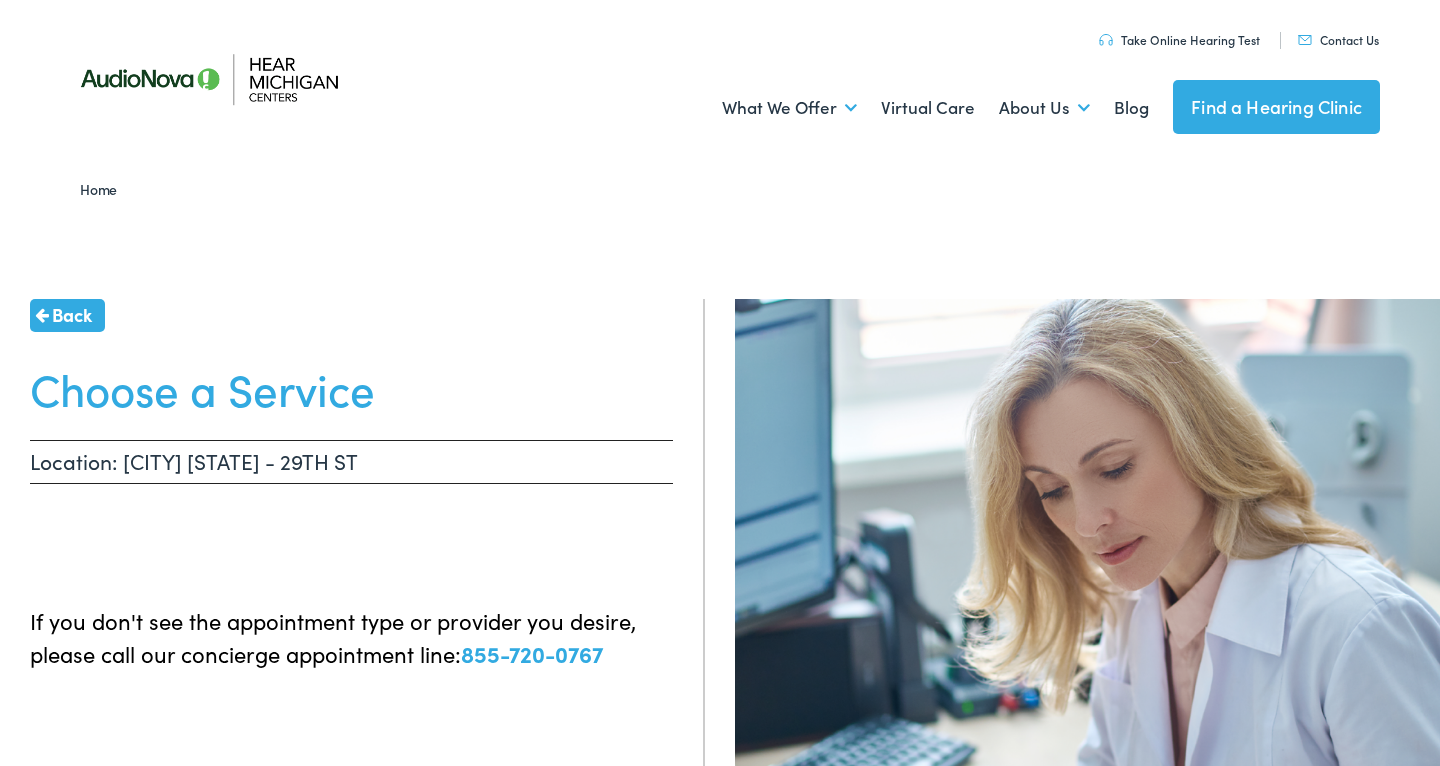 scroll, scrollTop: 0, scrollLeft: 0, axis: both 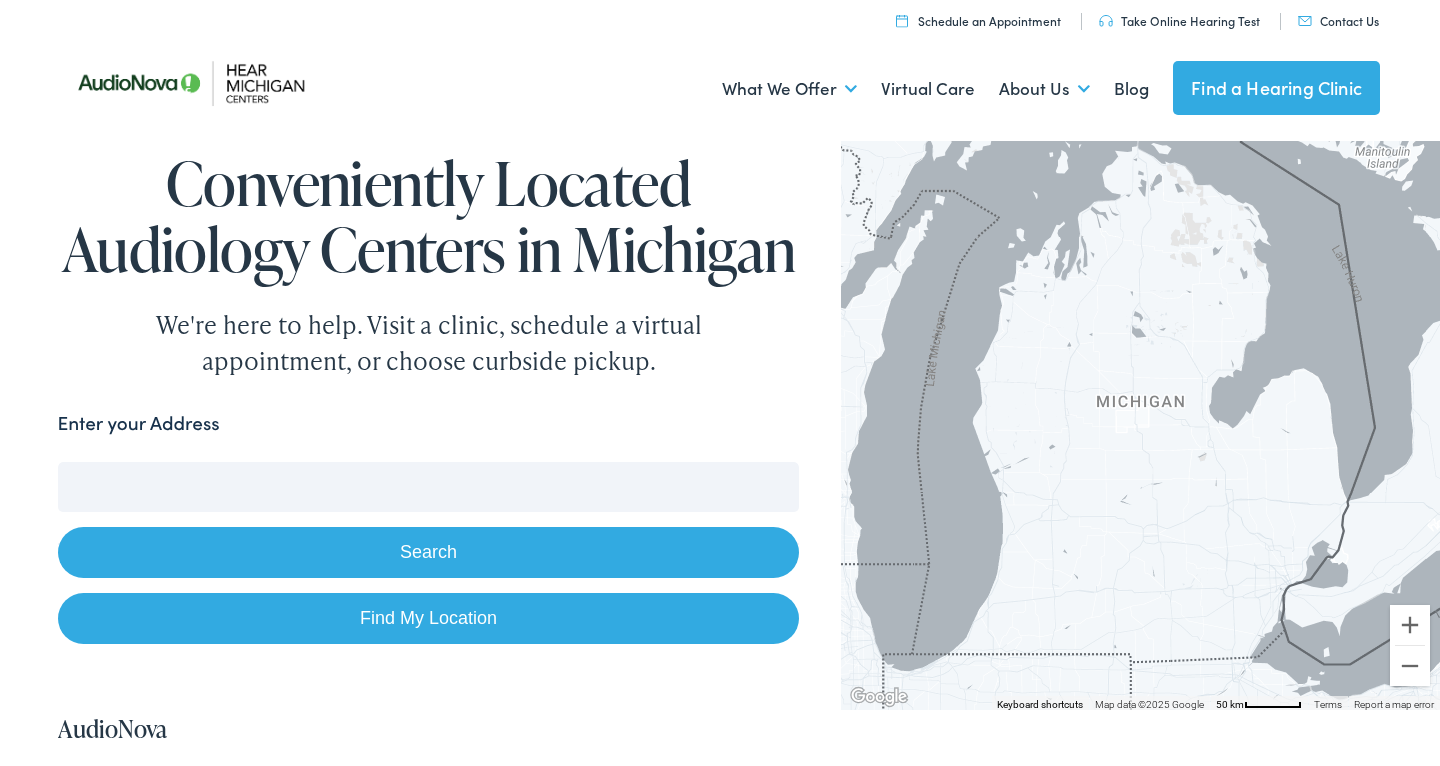 click on "Find My Location" at bounding box center (429, 618) 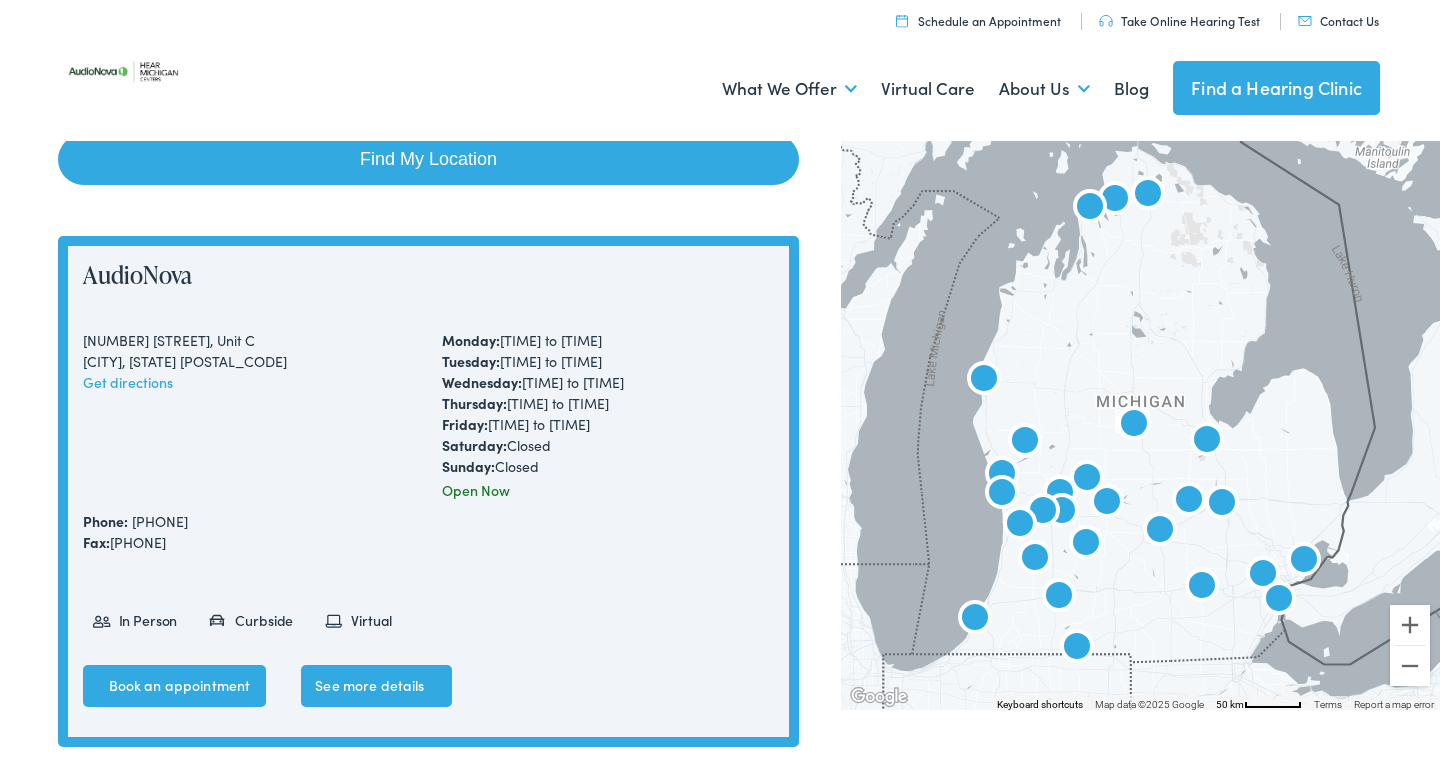 scroll, scrollTop: 459, scrollLeft: 0, axis: vertical 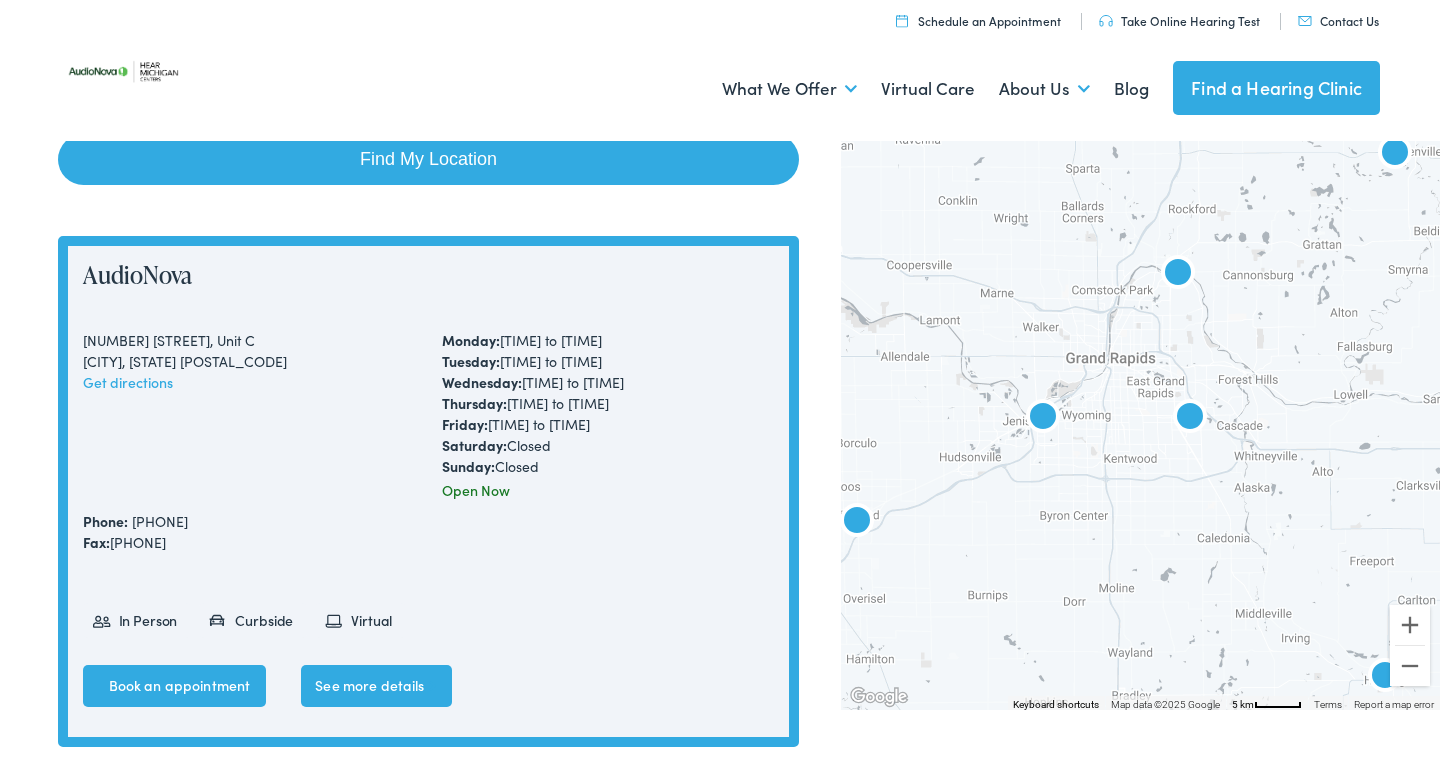 click at bounding box center [1190, 419] 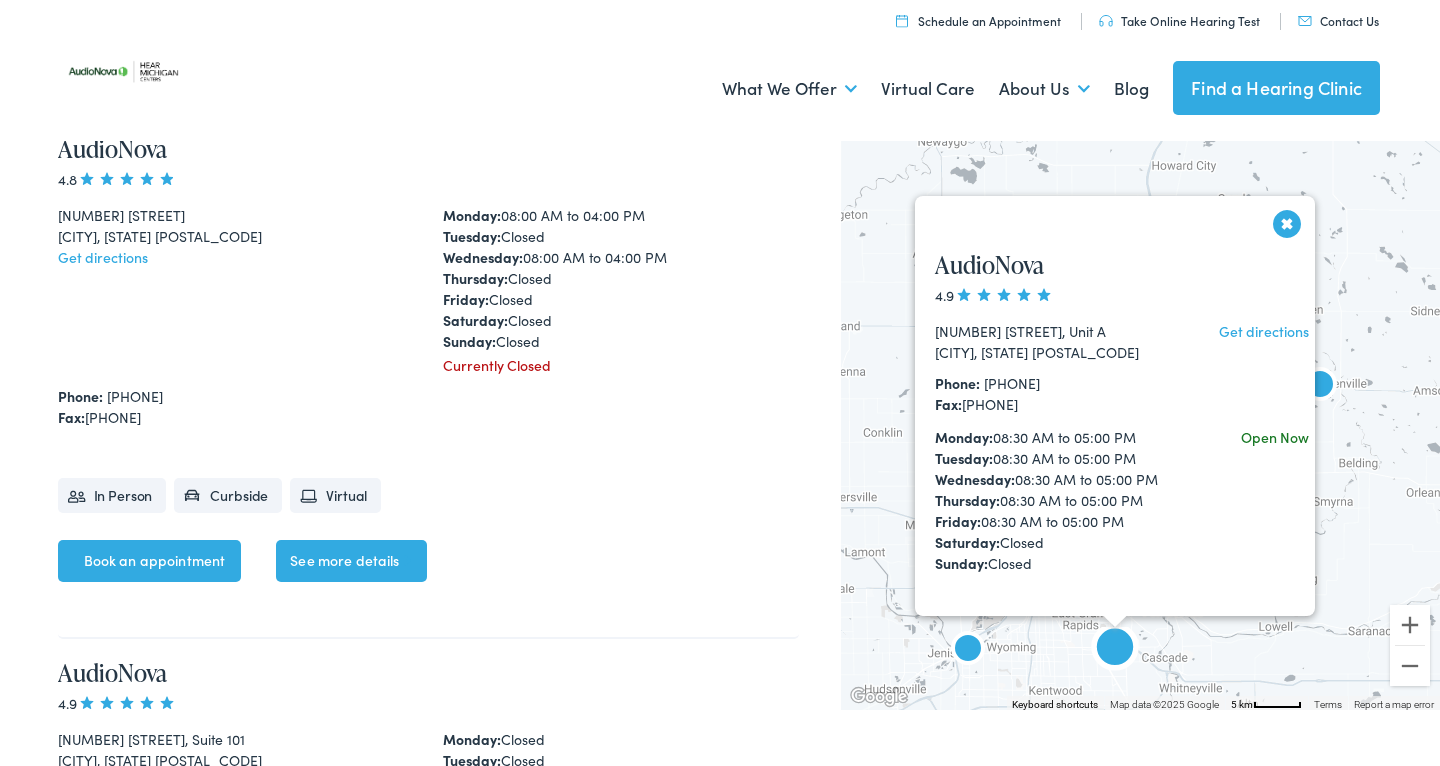 scroll, scrollTop: 4758, scrollLeft: 0, axis: vertical 